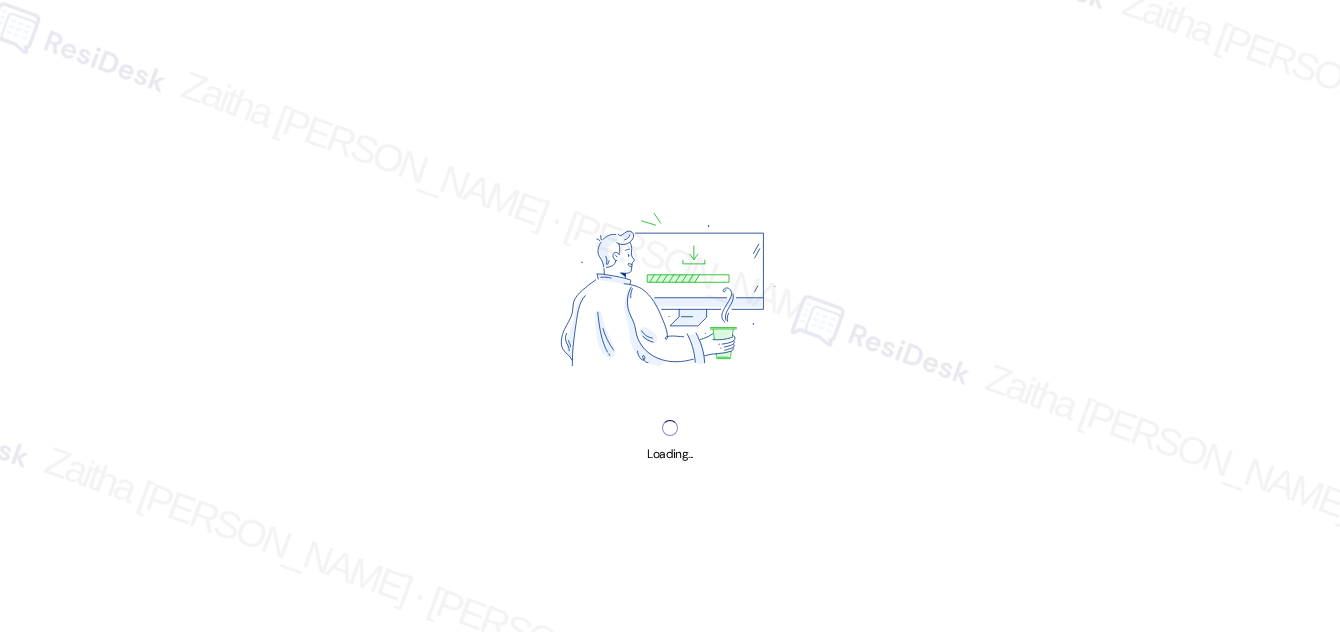scroll, scrollTop: 0, scrollLeft: 0, axis: both 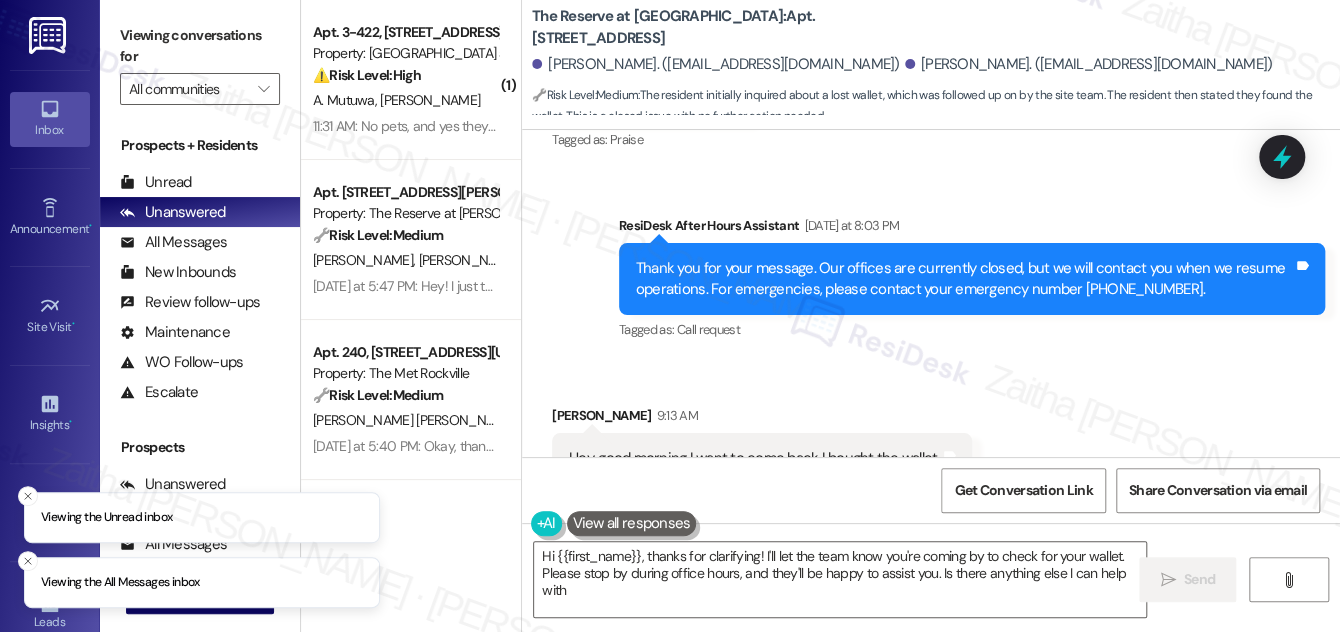 type on "Hi {{first_name}}, thanks for clarifying! I'll let the team know you're coming by to check for your wallet. Please stop by during office hours, and they'll be happy to assist you. Is there anything else I can help with?" 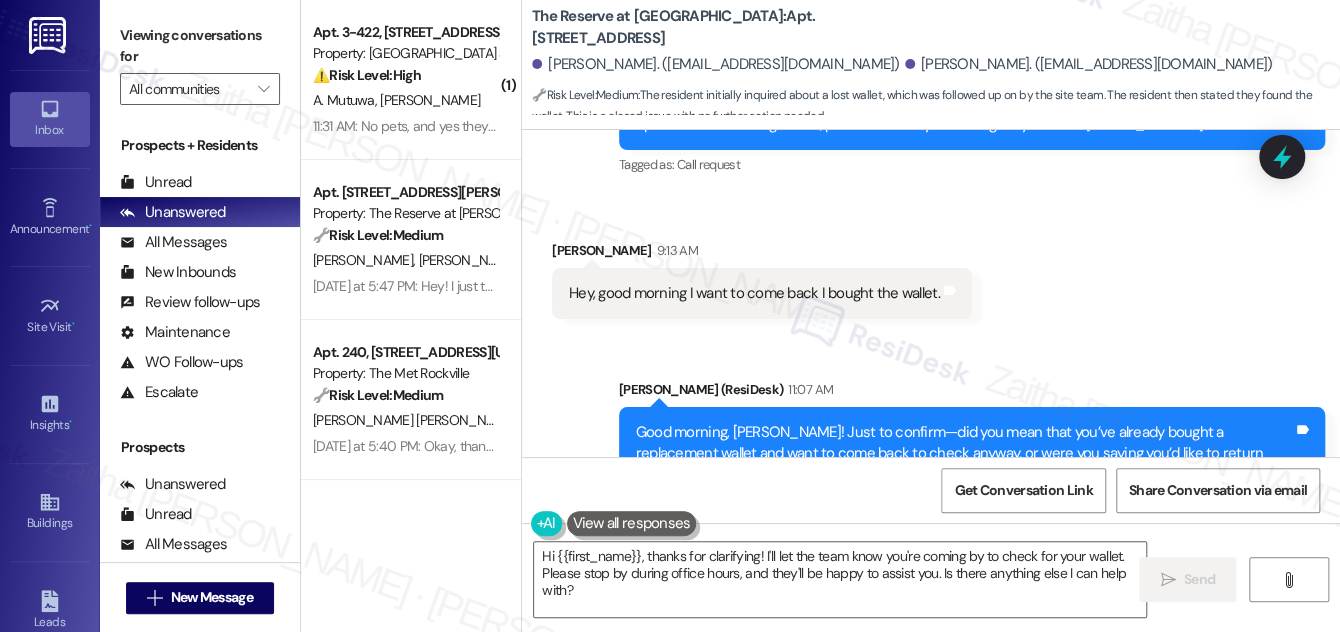 scroll, scrollTop: 4941, scrollLeft: 0, axis: vertical 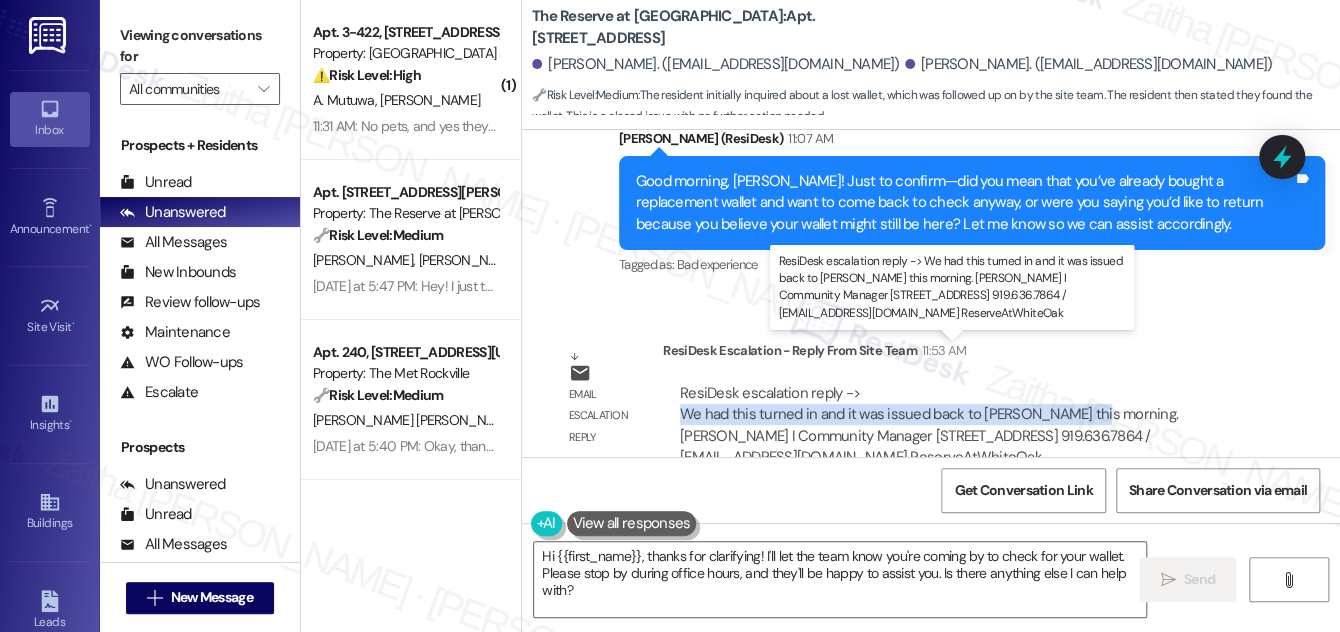 drag, startPoint x: 682, startPoint y: 370, endPoint x: 1085, endPoint y: 370, distance: 403 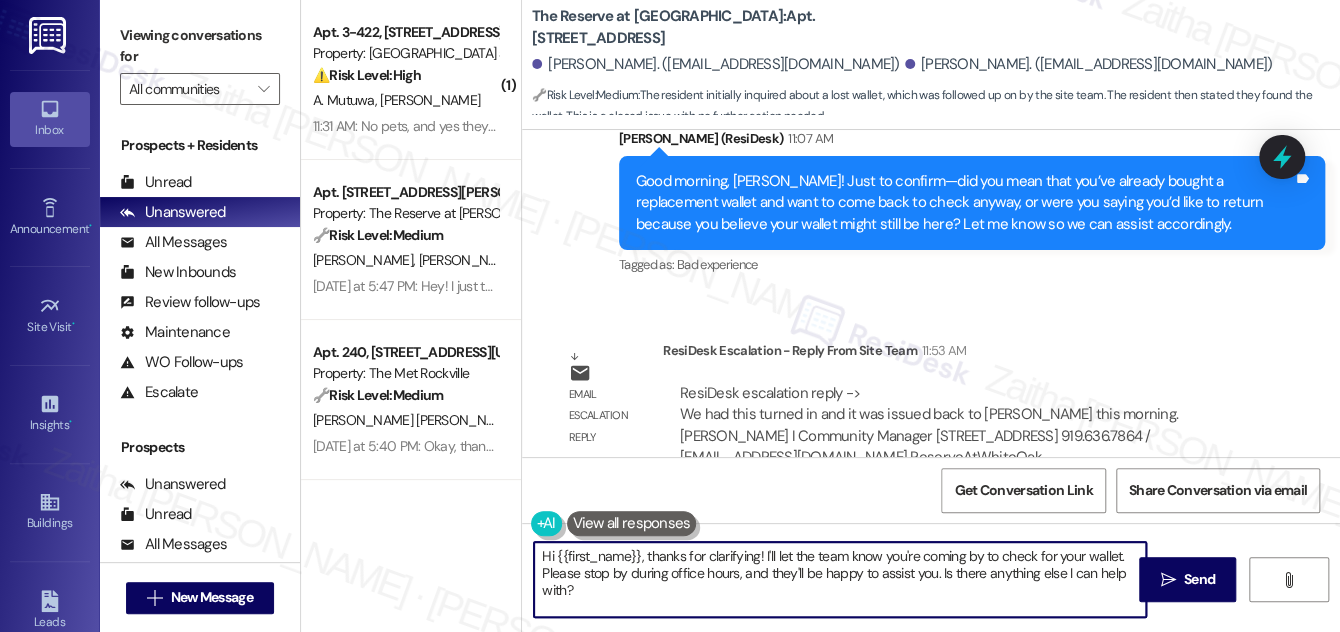drag, startPoint x: 539, startPoint y: 557, endPoint x: 578, endPoint y: 594, distance: 53.75872 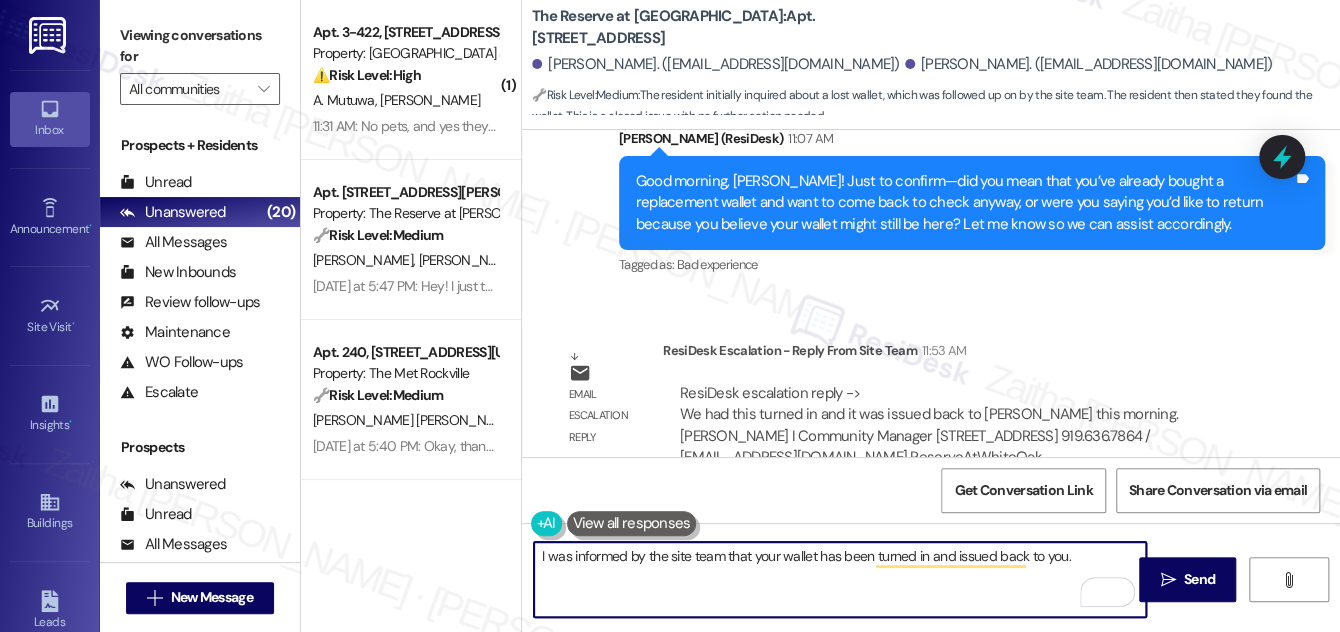 paste on "Please let me know if that’s correct or if you have any questions!" 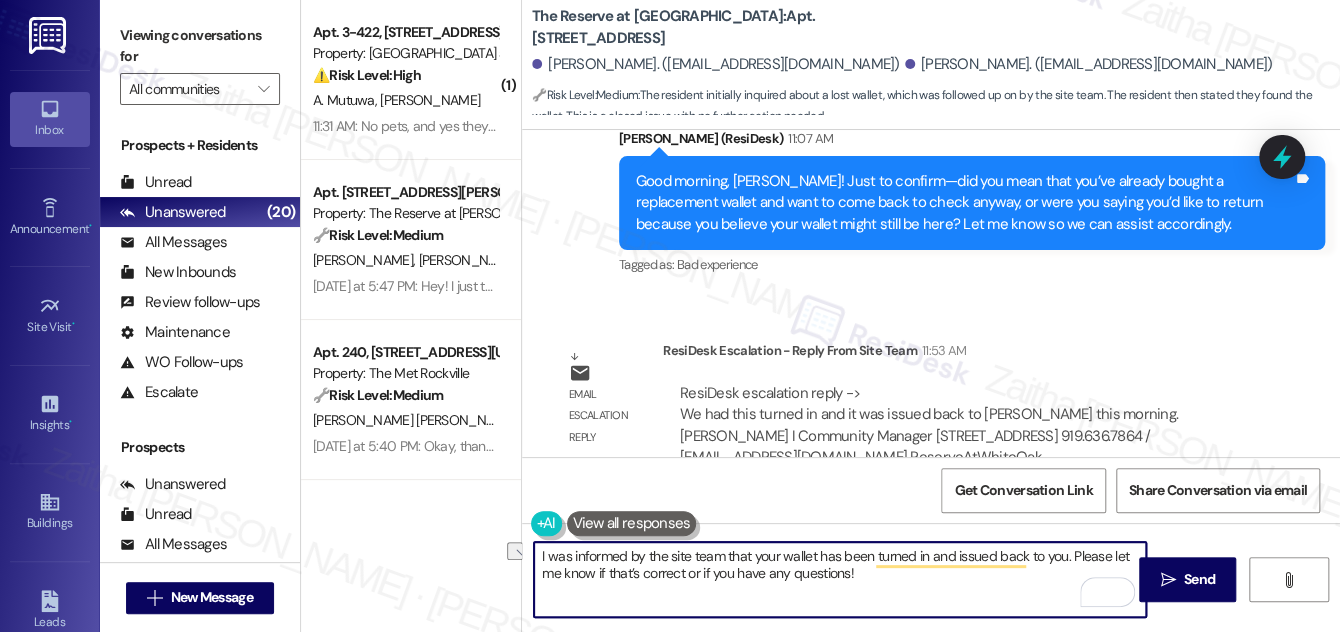 drag, startPoint x: 597, startPoint y: 572, endPoint x: 698, endPoint y: 572, distance: 101 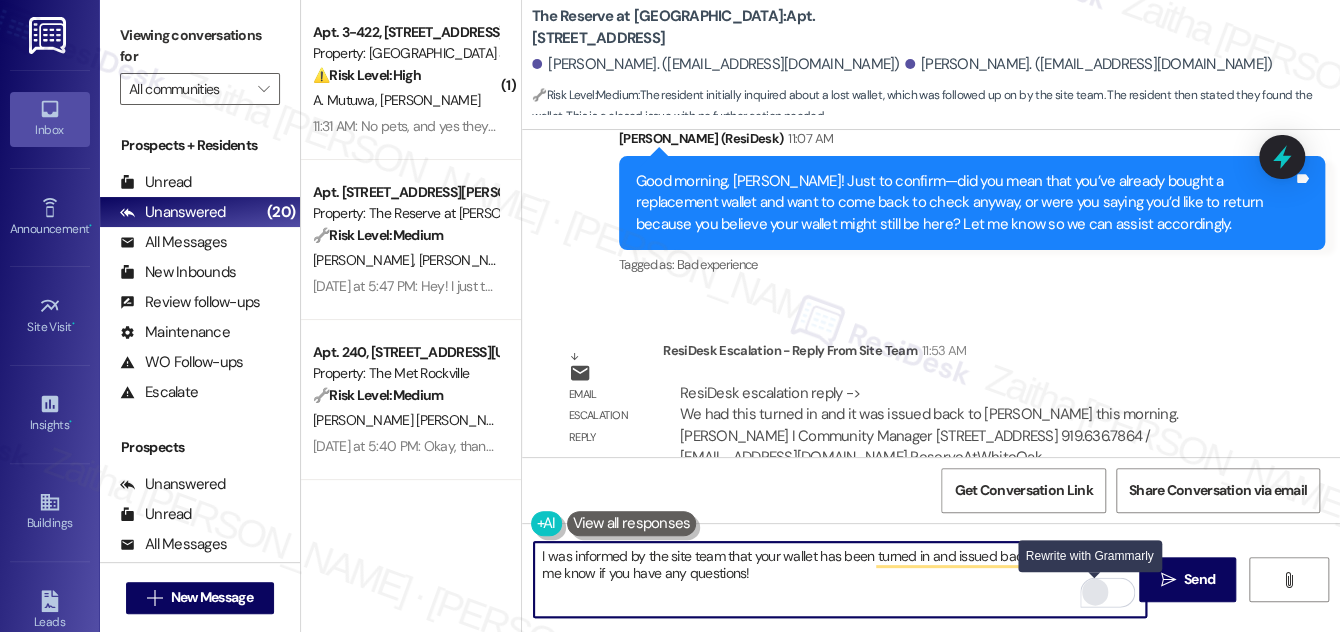 type on "I was informed by the site team that your wallet has been turned in and issued back to you. Please let me know if you have any questions!" 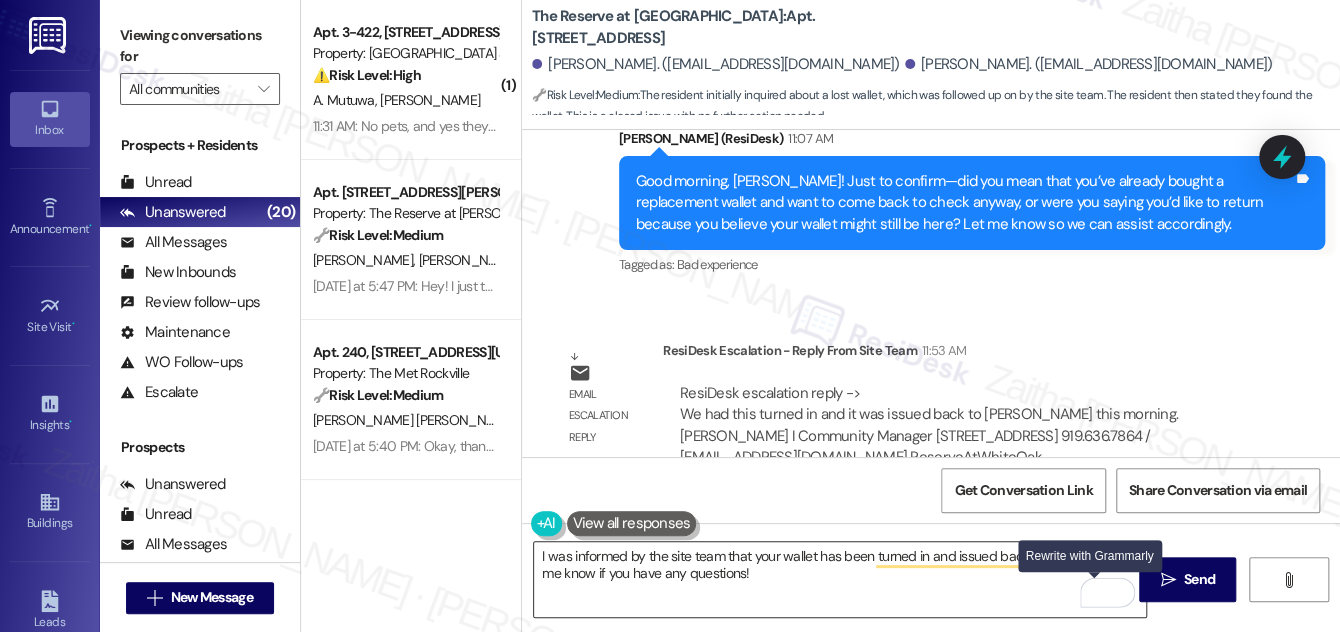click at bounding box center [1095, 592] 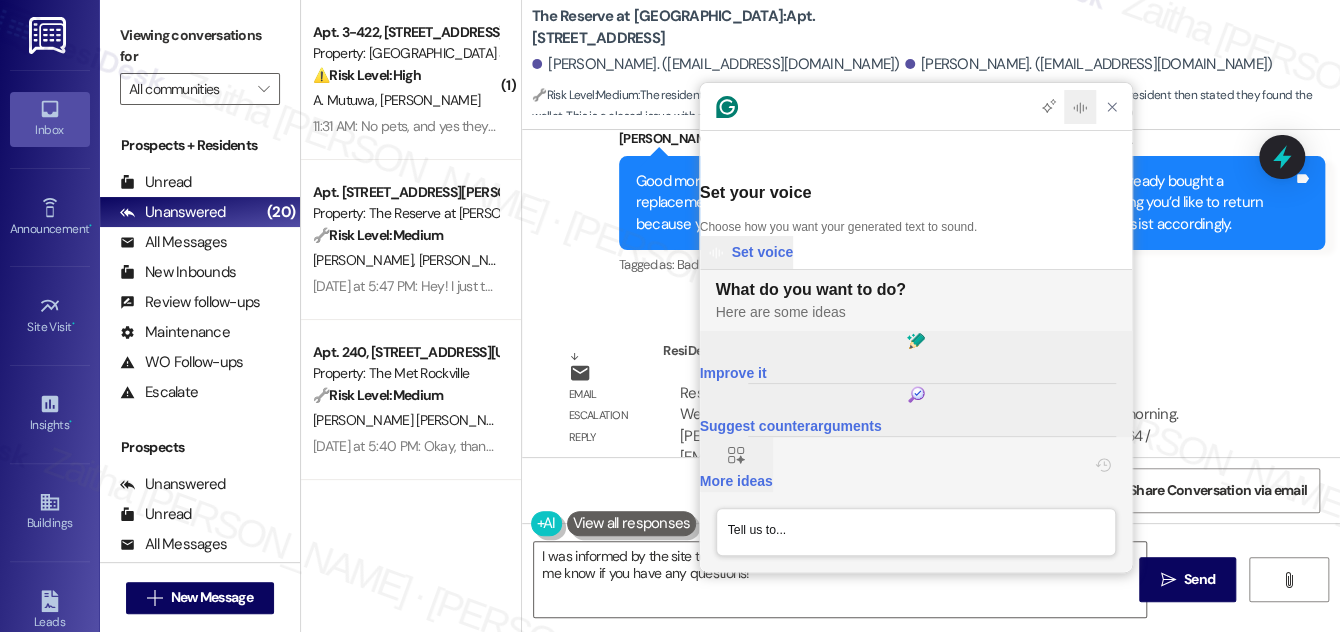 scroll, scrollTop: 0, scrollLeft: 0, axis: both 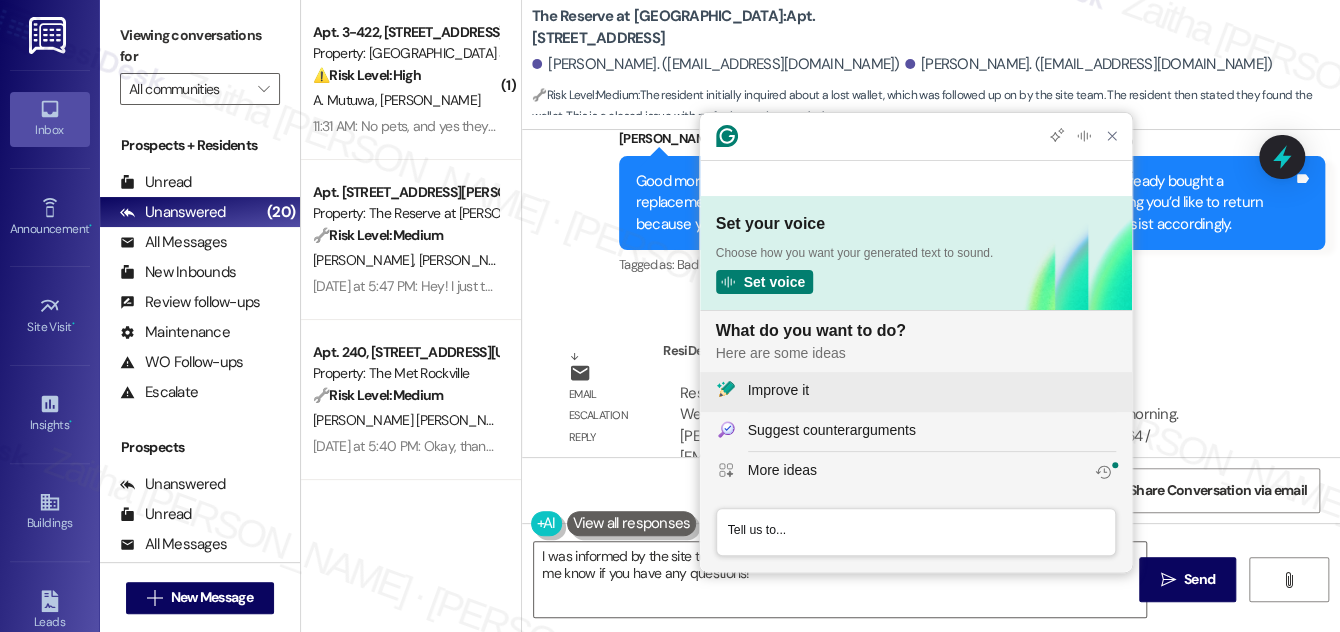 click on "Improve it" 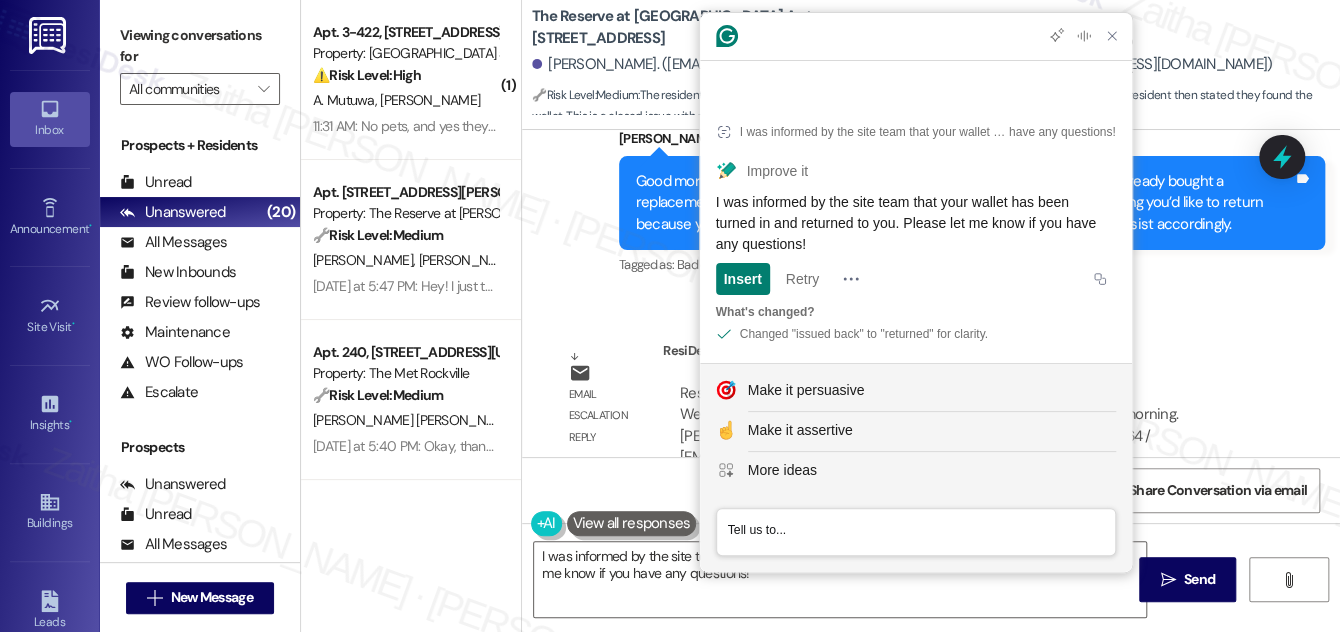 drag, startPoint x: 710, startPoint y: 199, endPoint x: 878, endPoint y: 237, distance: 172.24402 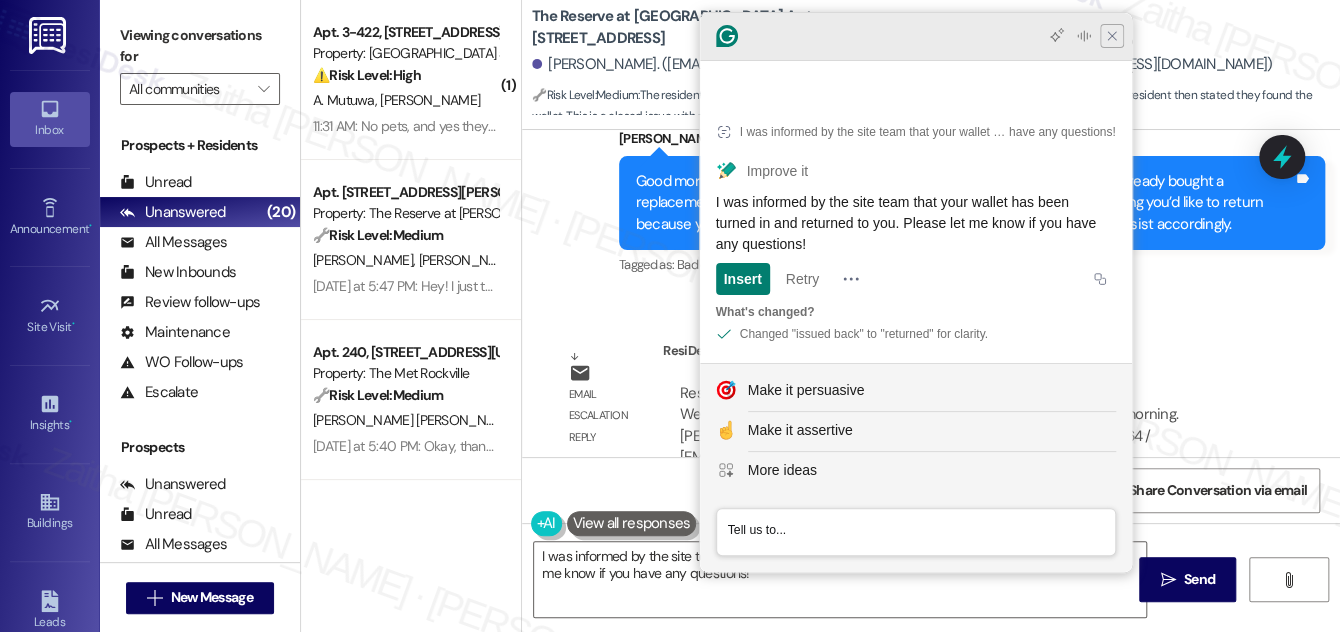 click 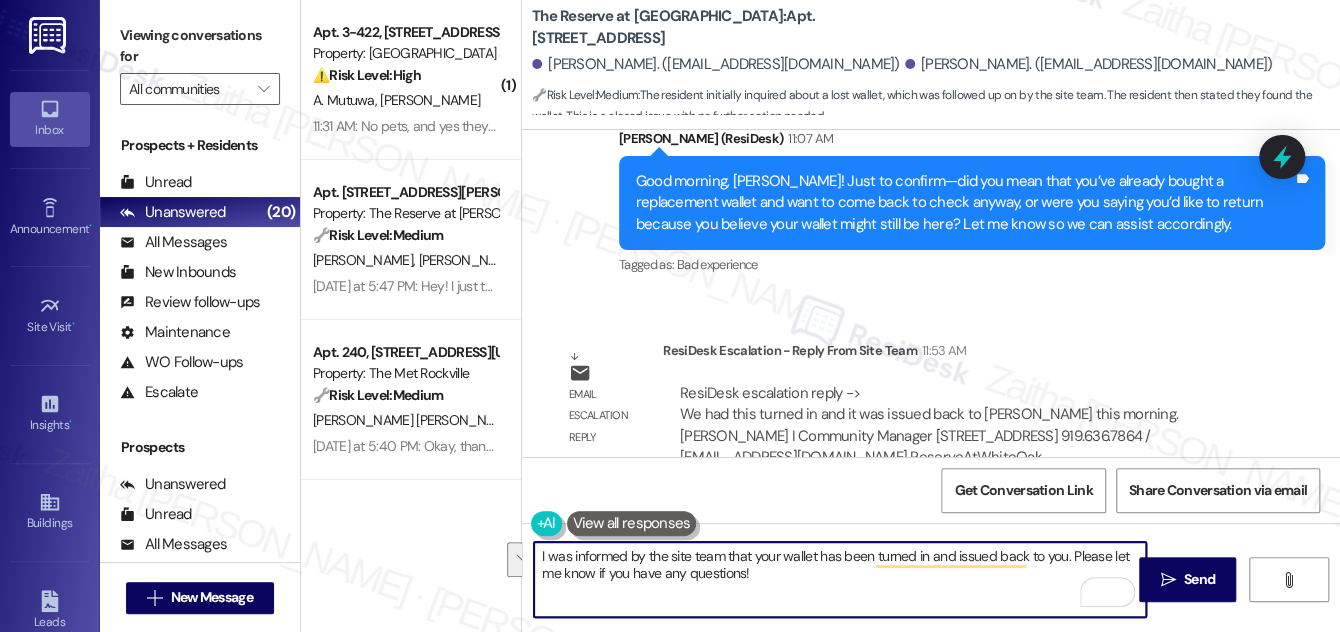 drag, startPoint x: 538, startPoint y: 558, endPoint x: 781, endPoint y: 581, distance: 244.08604 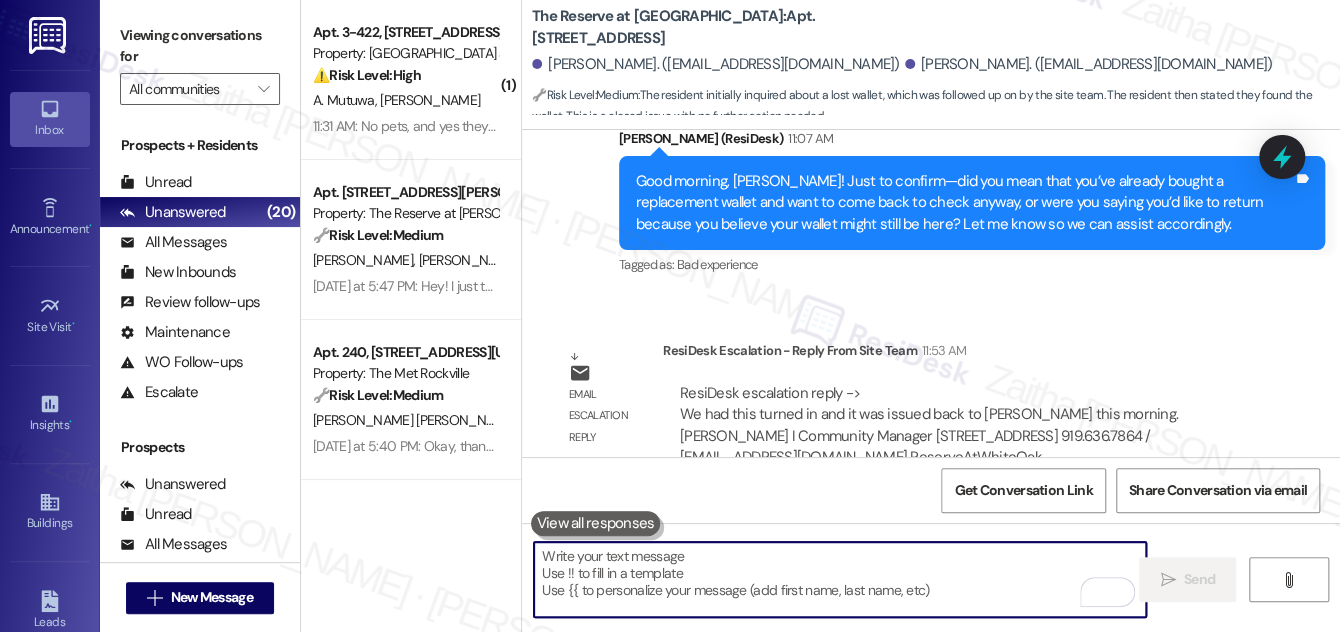 paste on "I was informed by the site team that your wallet has been turned in and returned to you. Please let me know if you have any questions!" 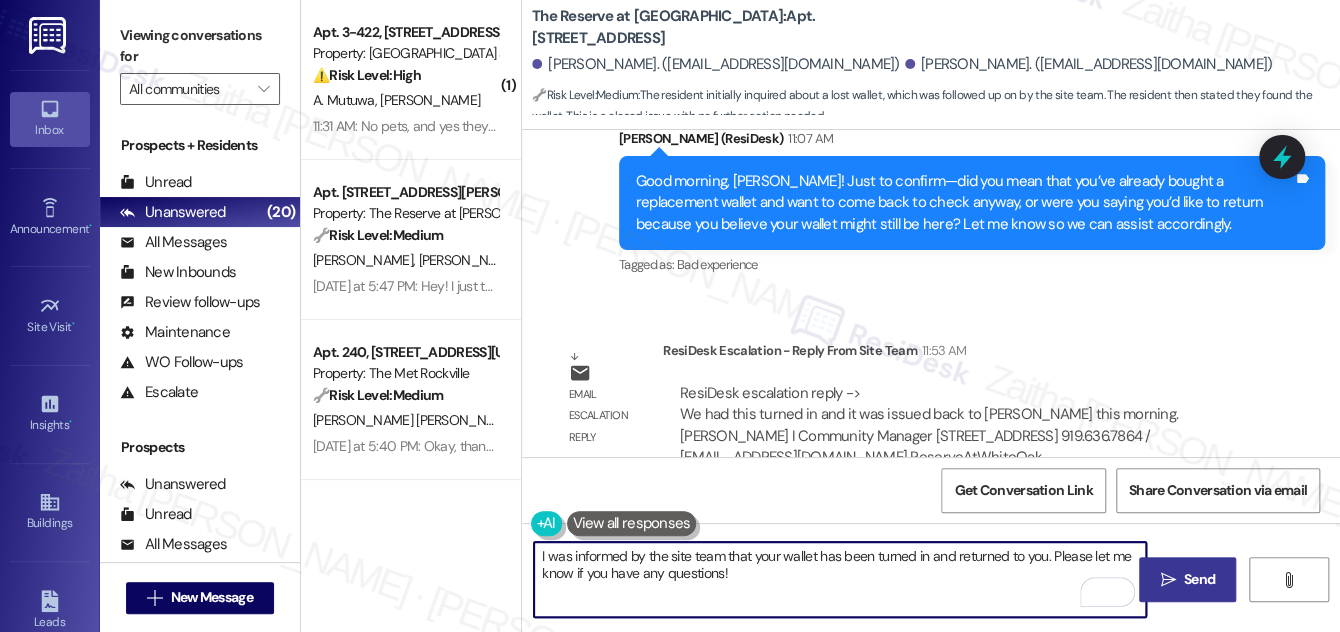 type on "I was informed by the site team that your wallet has been turned in and returned to you. Please let me know if you have any questions!" 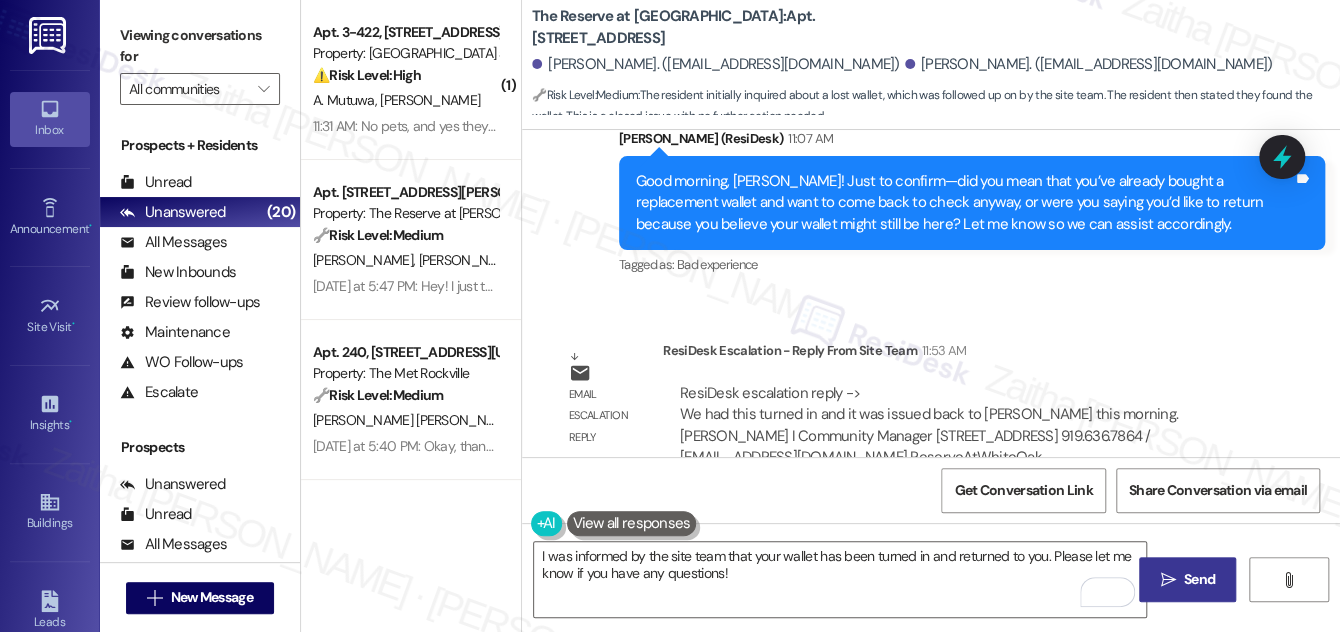 drag, startPoint x: 1183, startPoint y: 575, endPoint x: 1150, endPoint y: 519, distance: 65 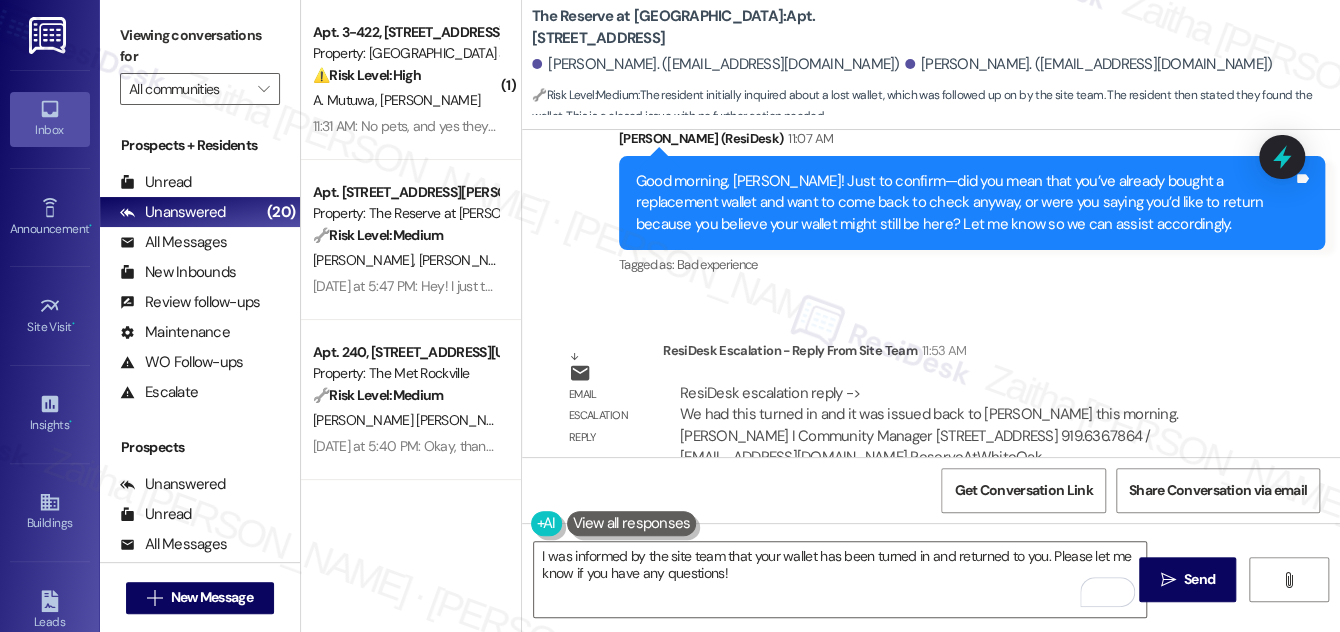 click on "Send" at bounding box center [1199, 579] 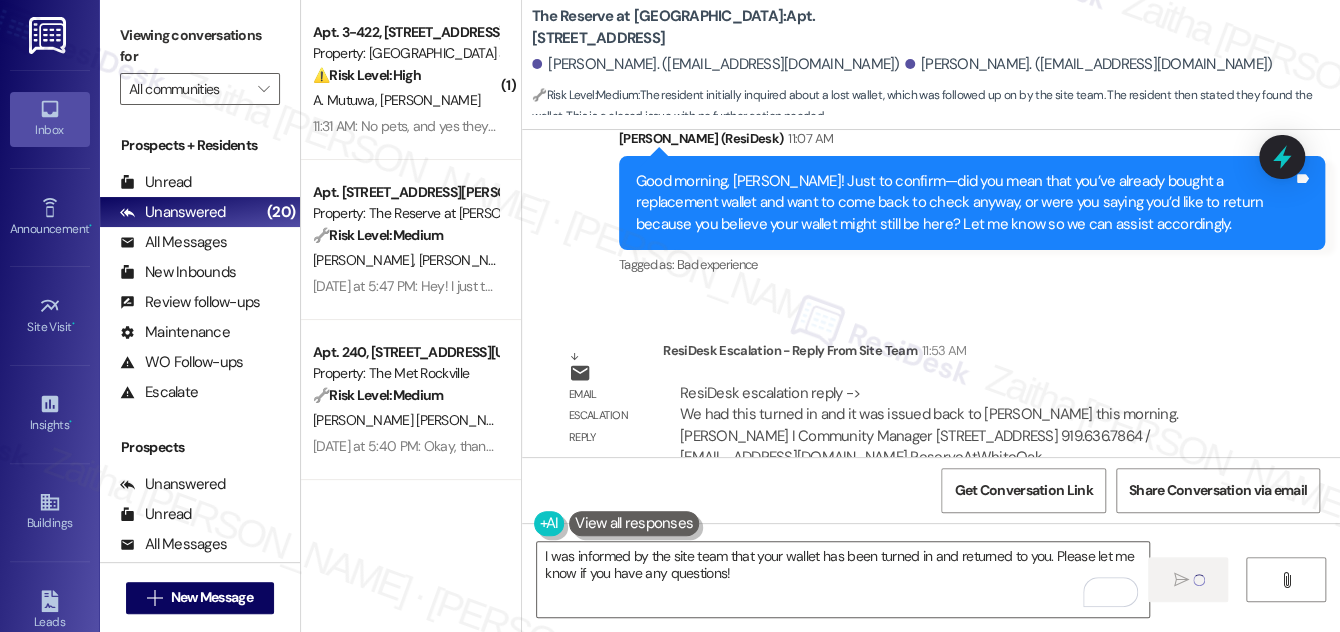 type 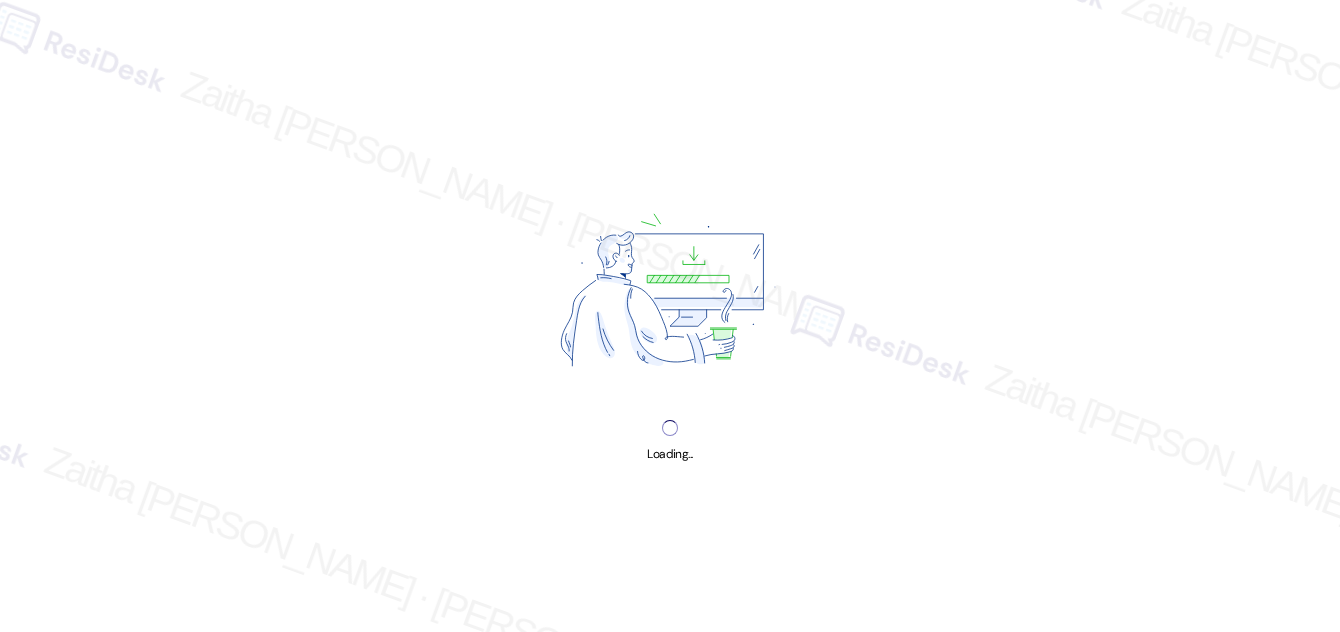 scroll, scrollTop: 0, scrollLeft: 0, axis: both 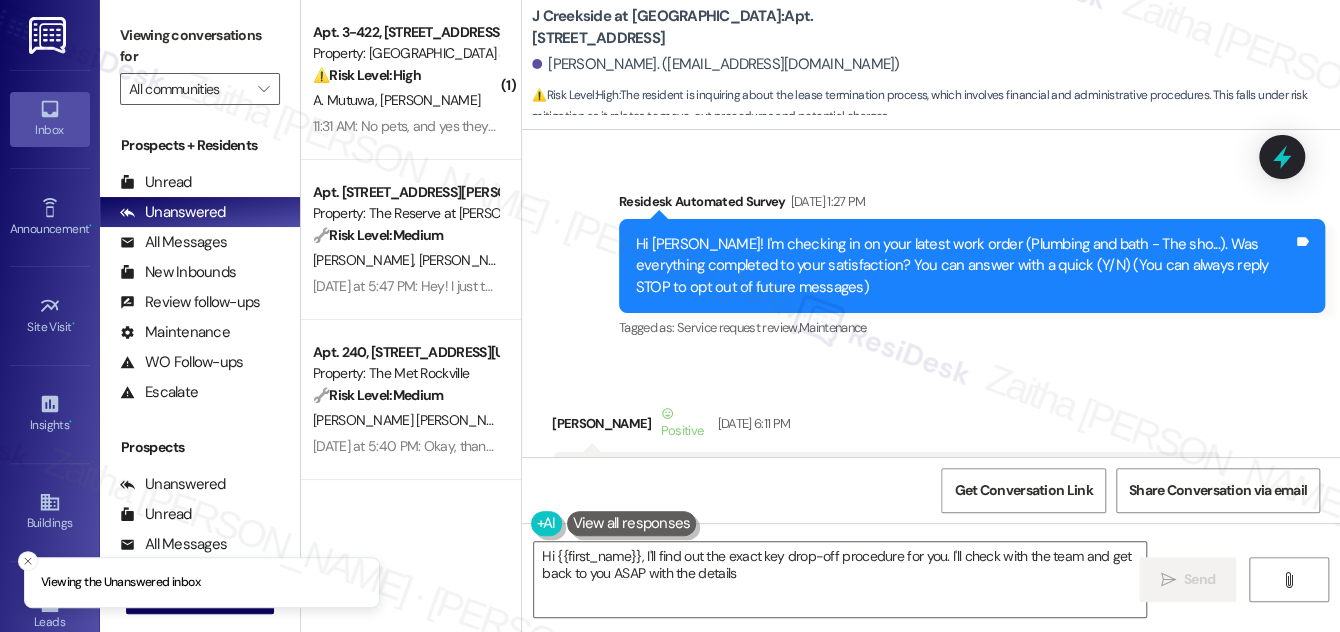 type on "Hi {{first_name}}, I'll find out the exact key drop-off procedure for you. I'll check with the team and get back to you ASAP with the details!" 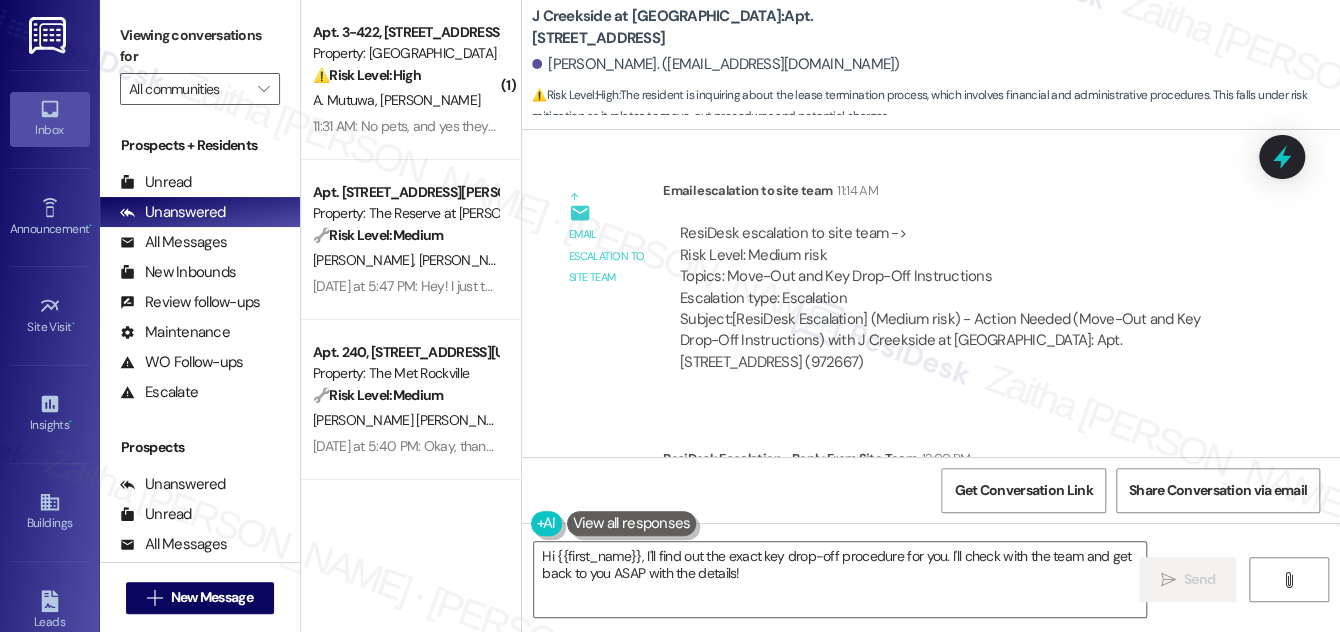 scroll, scrollTop: 20663, scrollLeft: 0, axis: vertical 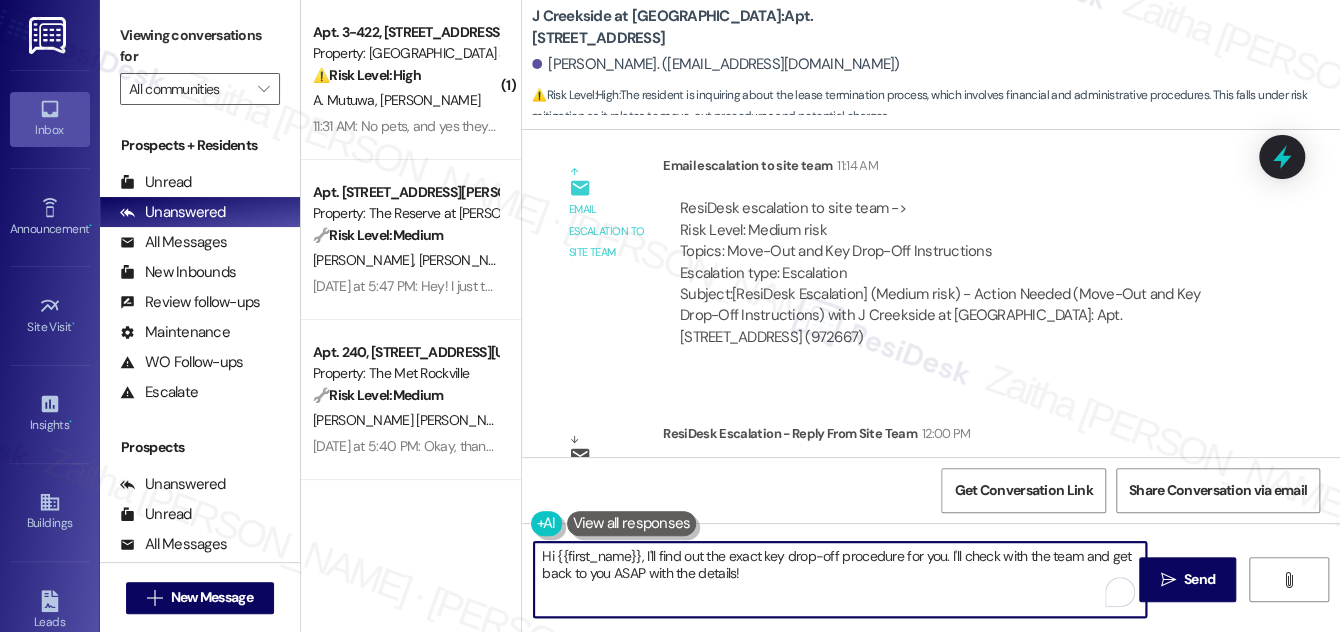drag, startPoint x: 537, startPoint y: 556, endPoint x: 797, endPoint y: 592, distance: 262.48047 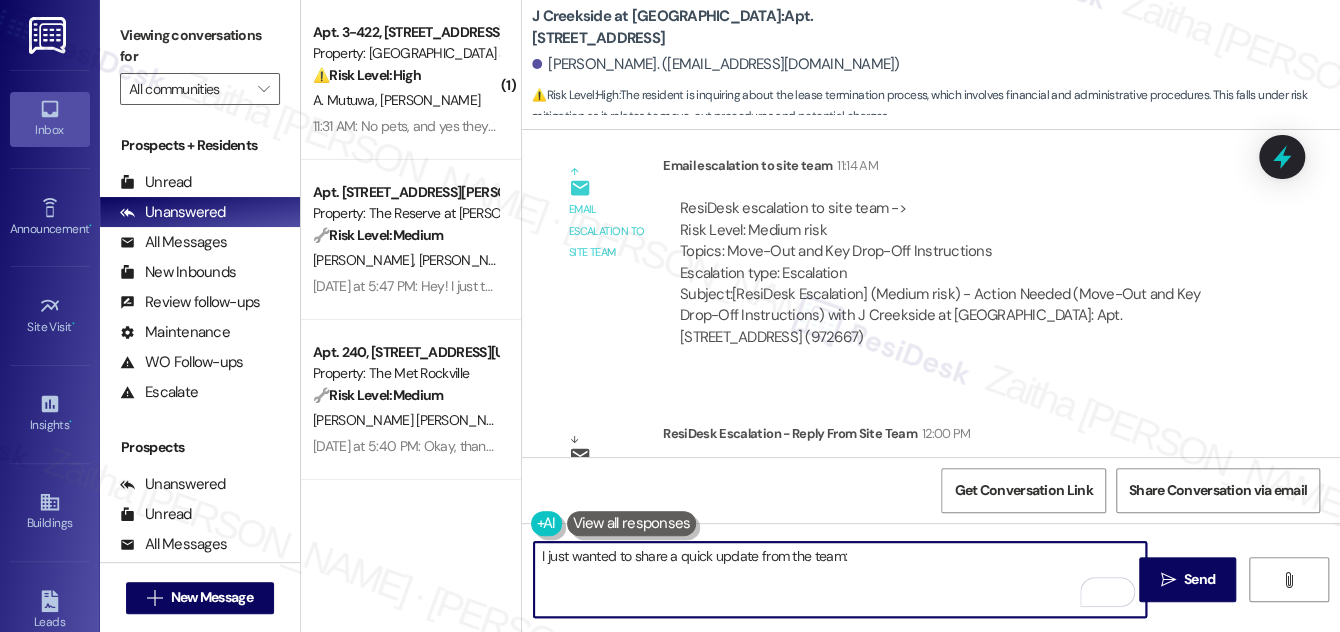 paste on "Please drop off your keys on your move-out date and provide a forwarding address at that time, if you haven’t already. The apartment should be left clean and free of all trash and personal belongings. If any walls were painted, they should be primed back to their original condition to avoid any potential charges." 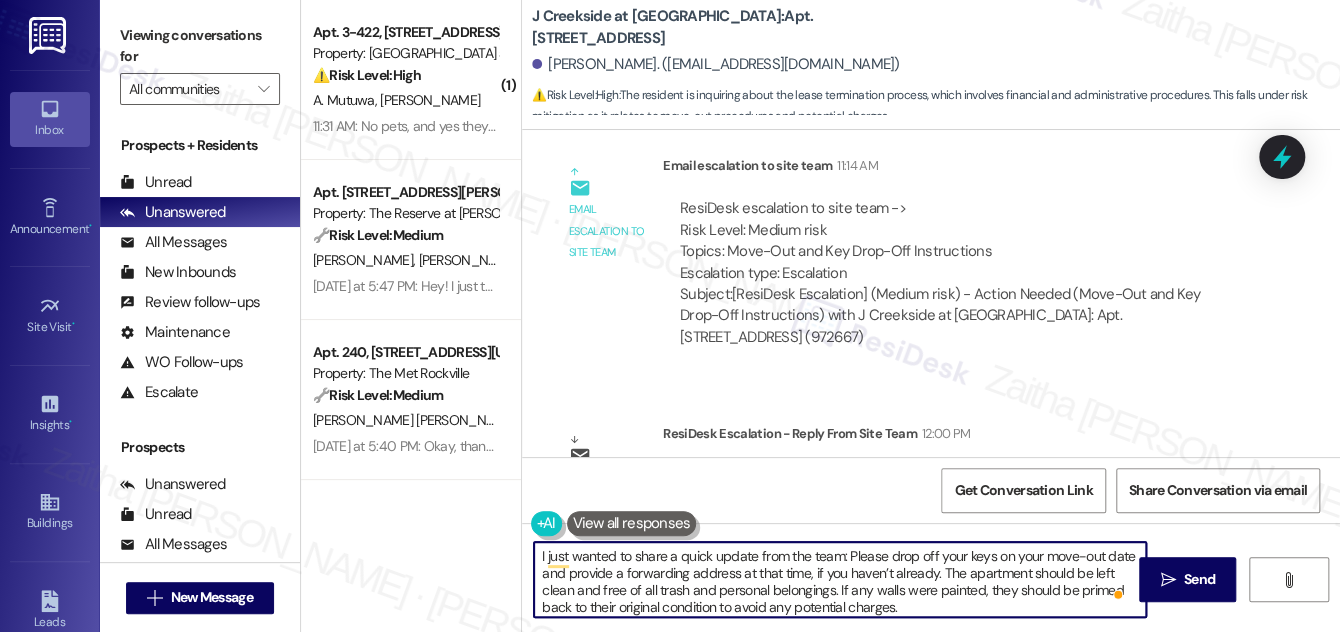 scroll, scrollTop: 5, scrollLeft: 0, axis: vertical 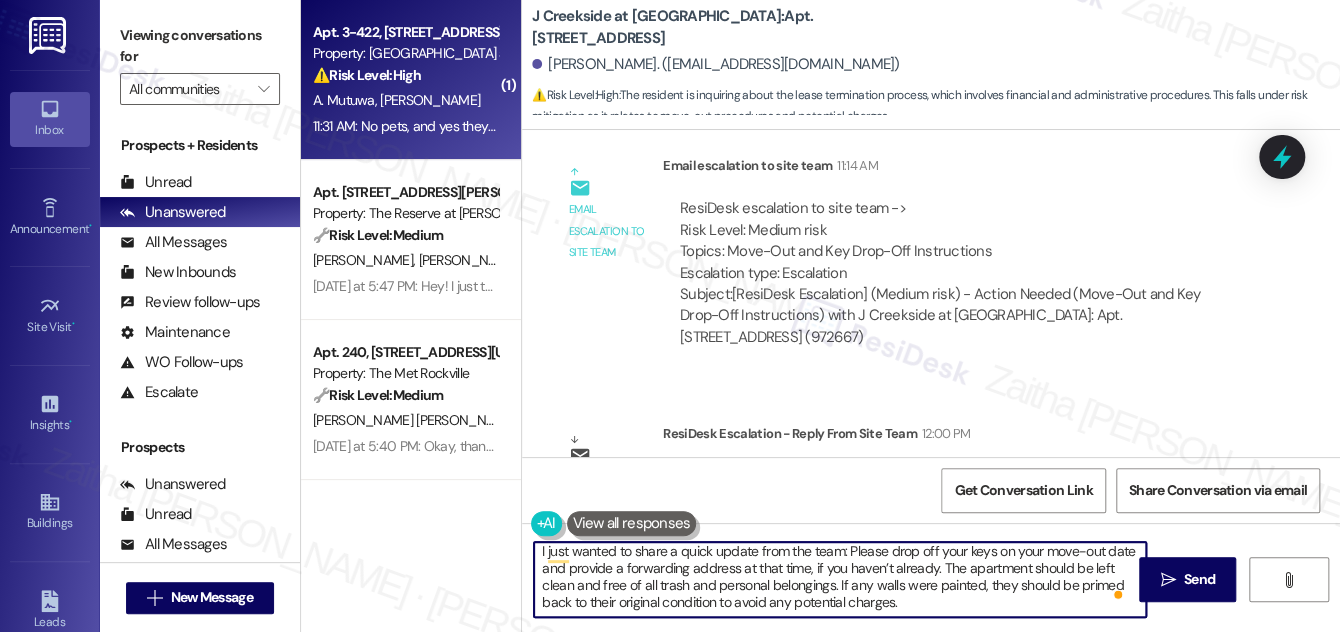 type on "I just wanted to share a quick update from the team: Please drop off your keys on your move-out date and provide a forwarding address at that time, if you haven’t already. The apartment should be left clean and free of all trash and personal belongings. If any walls were painted, they should be primed back to their original condition to avoid any potential charges." 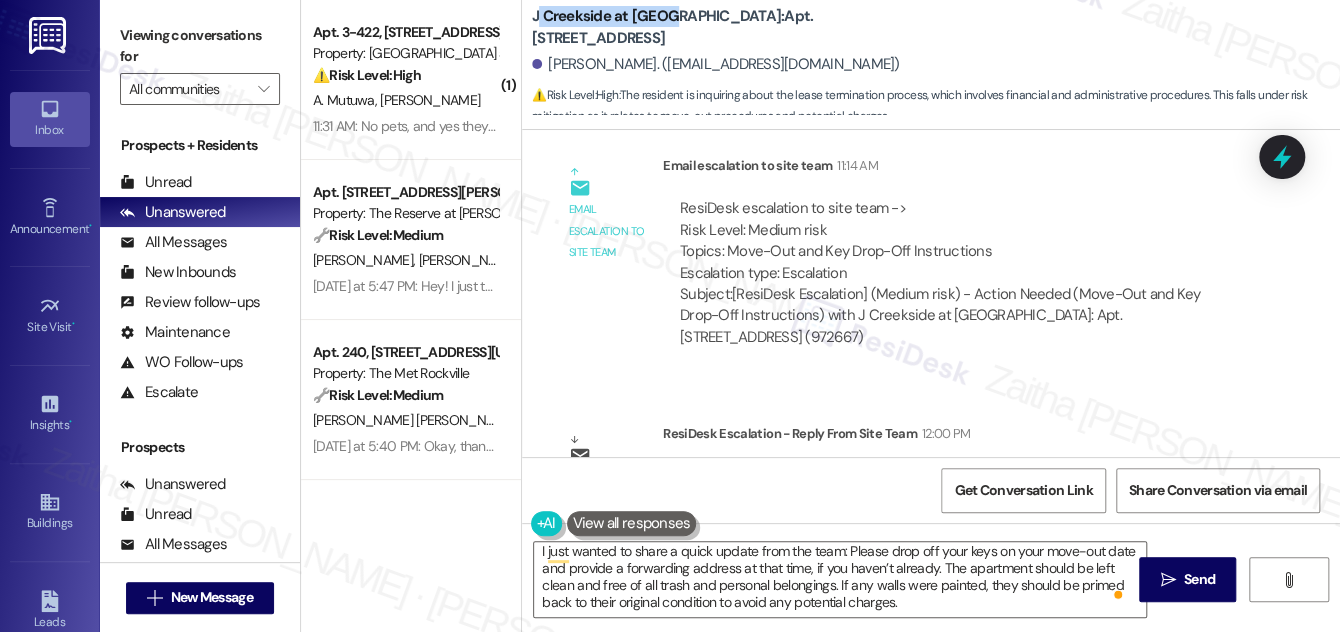 drag, startPoint x: 534, startPoint y: 25, endPoint x: 664, endPoint y: 17, distance: 130.24593 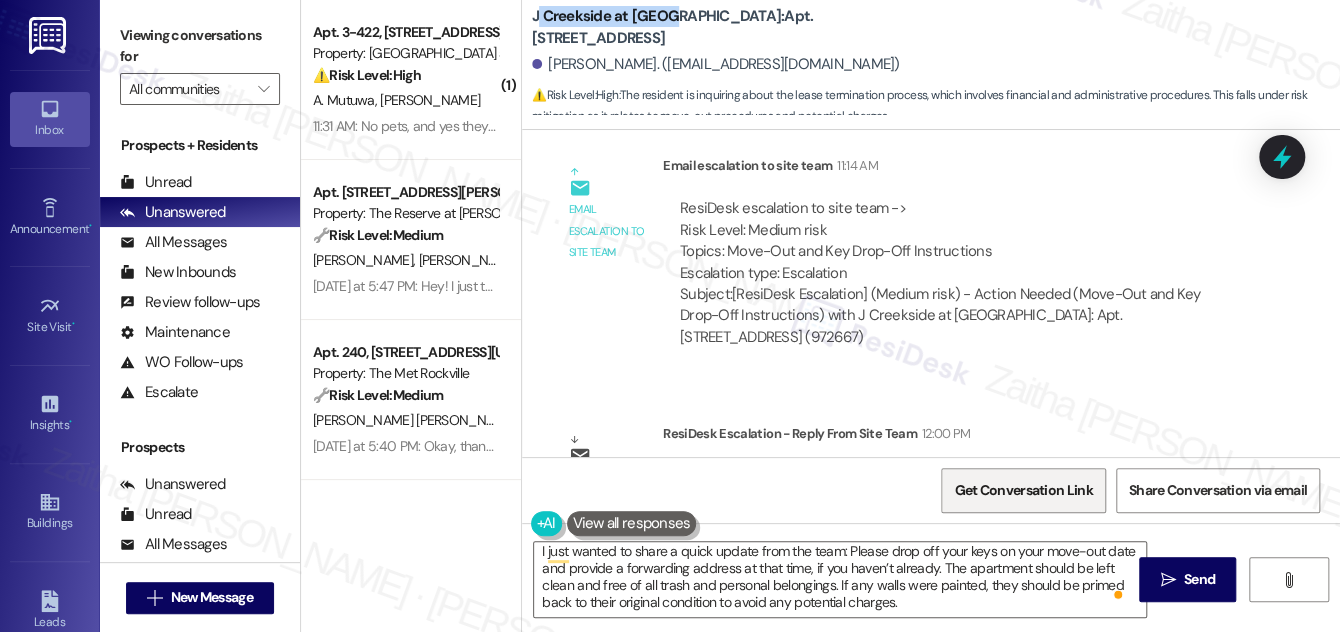 click on "Get Conversation Link" at bounding box center (1023, 490) 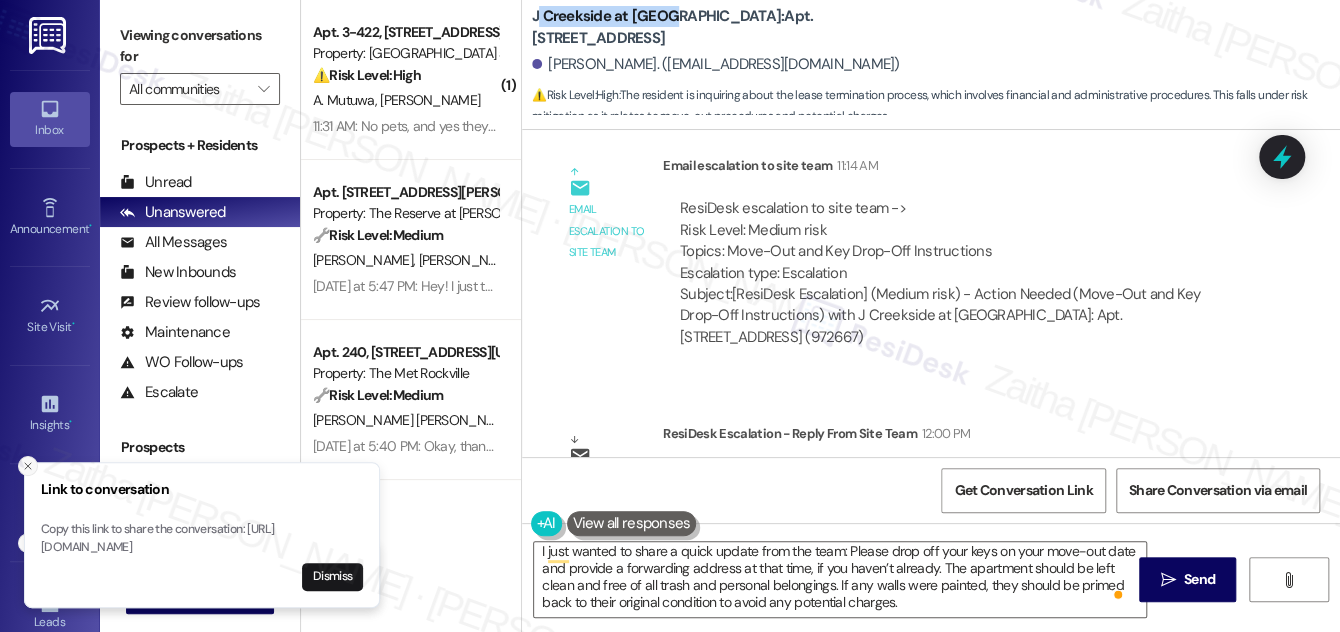 click 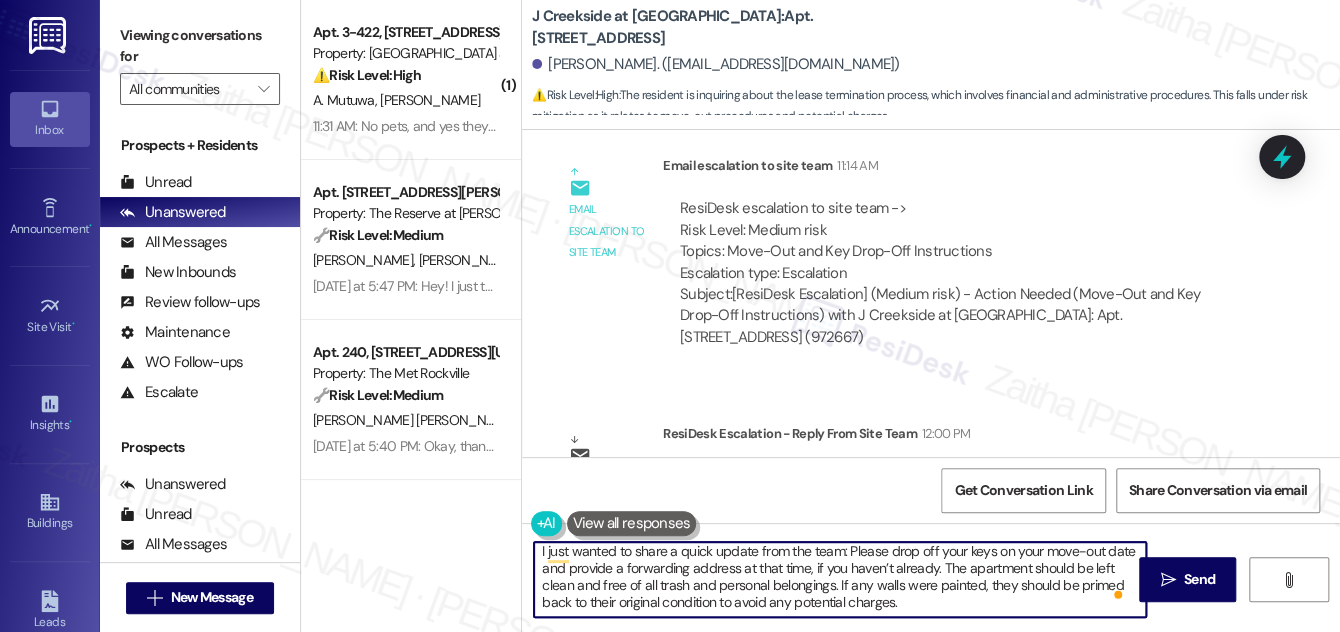 click on "I just wanted to share a quick update from the team: Please drop off your keys on your move-out date and provide a forwarding address at that time, if you haven’t already. The apartment should be left clean and free of all trash and personal belongings. If any walls were painted, they should be primed back to their original condition to avoid any potential charges." at bounding box center [840, 579] 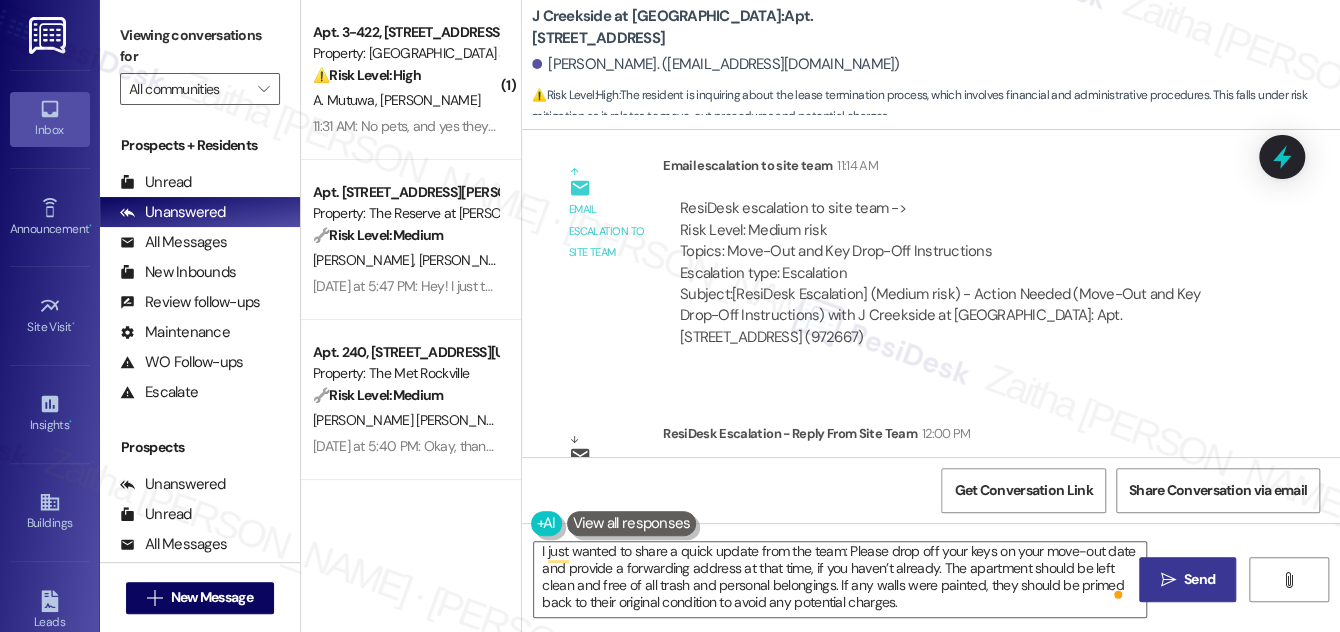 click on "Send" at bounding box center (1199, 579) 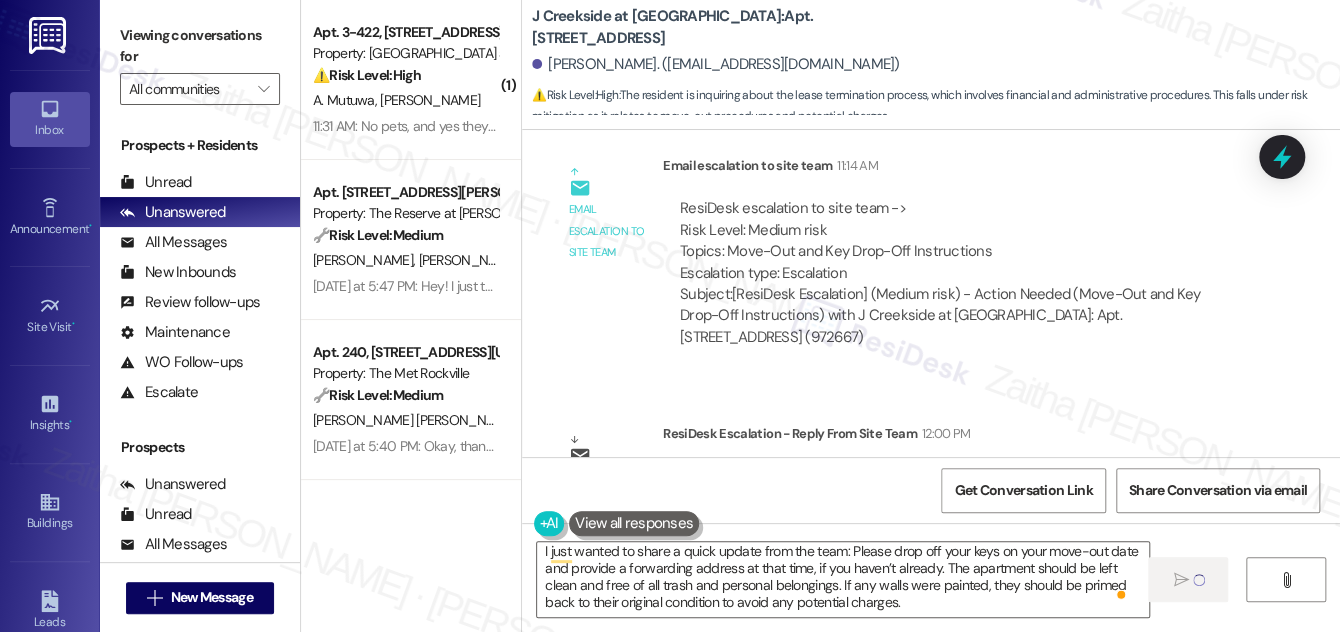 type 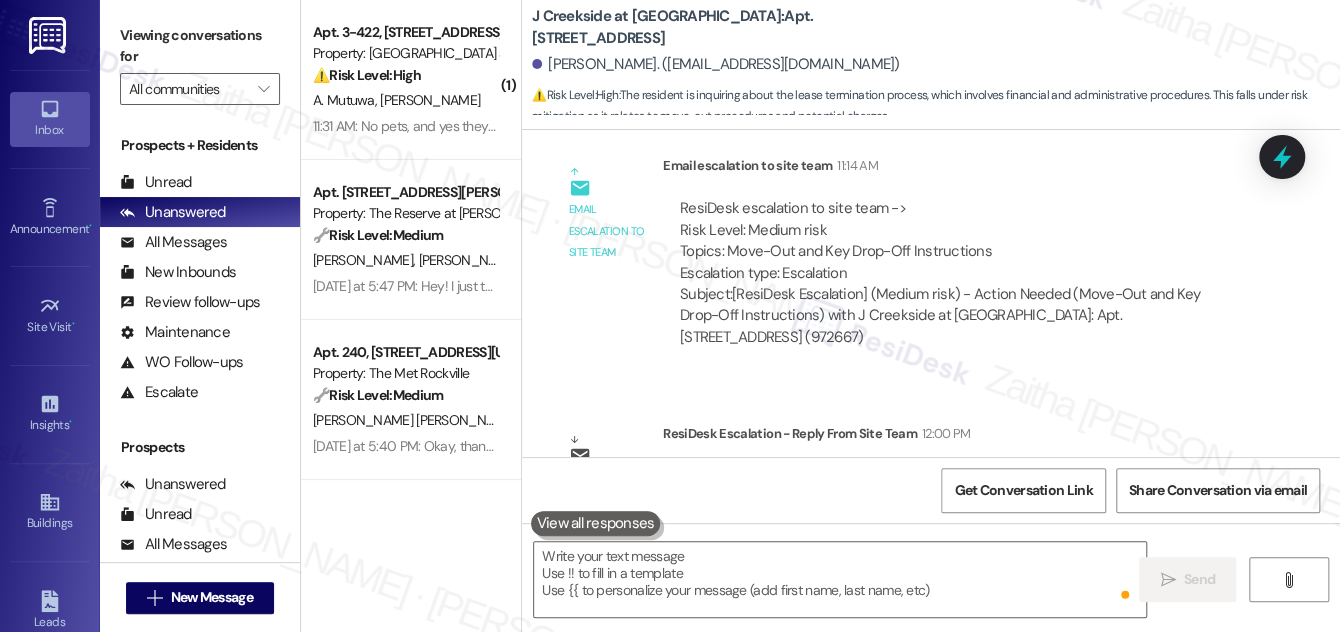 scroll, scrollTop: 0, scrollLeft: 0, axis: both 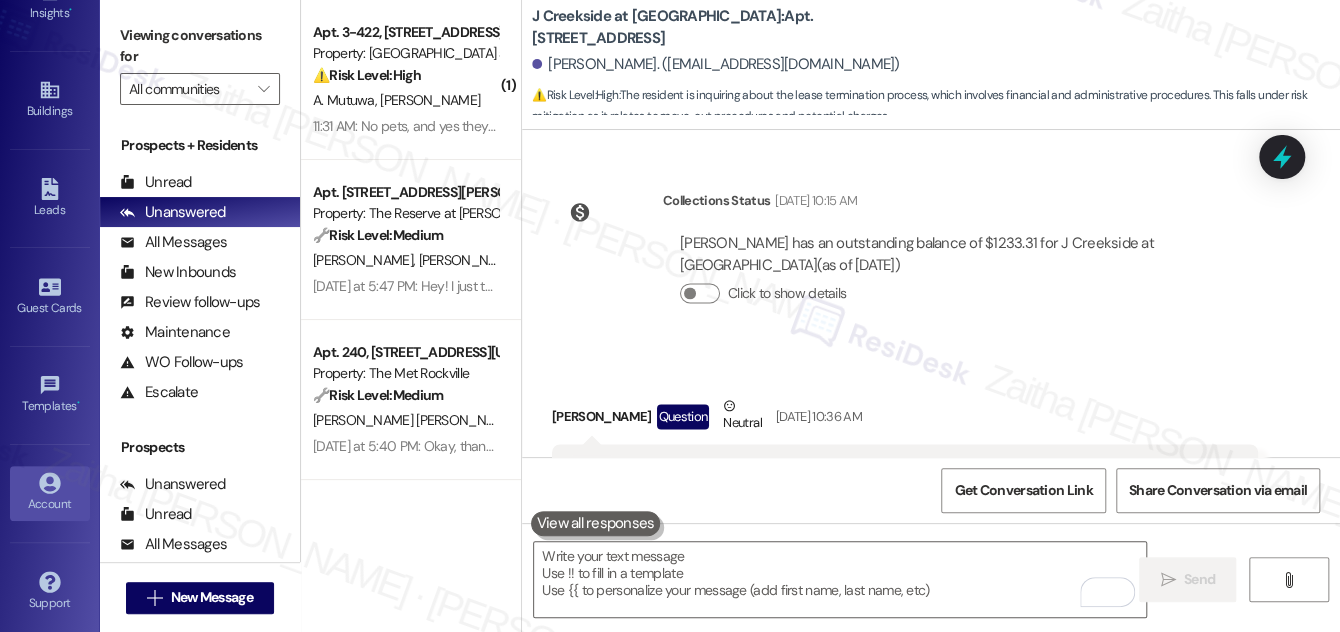 click on "Account" at bounding box center (50, 504) 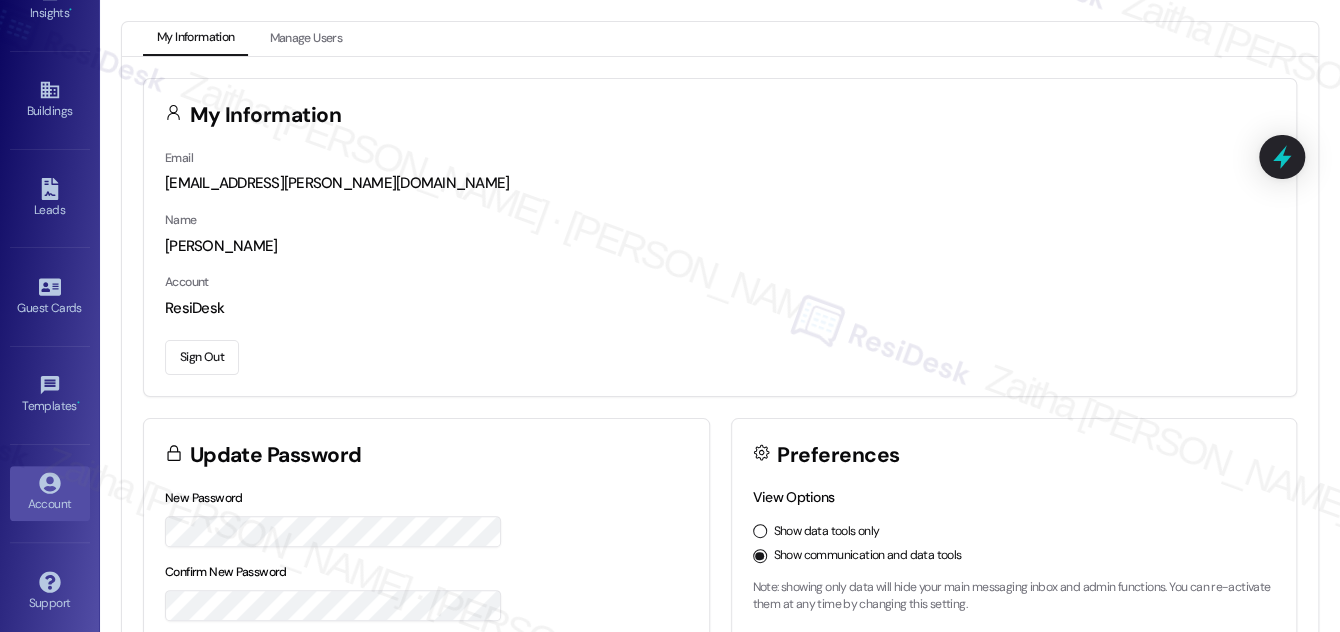 click on "Sign Out" at bounding box center (202, 357) 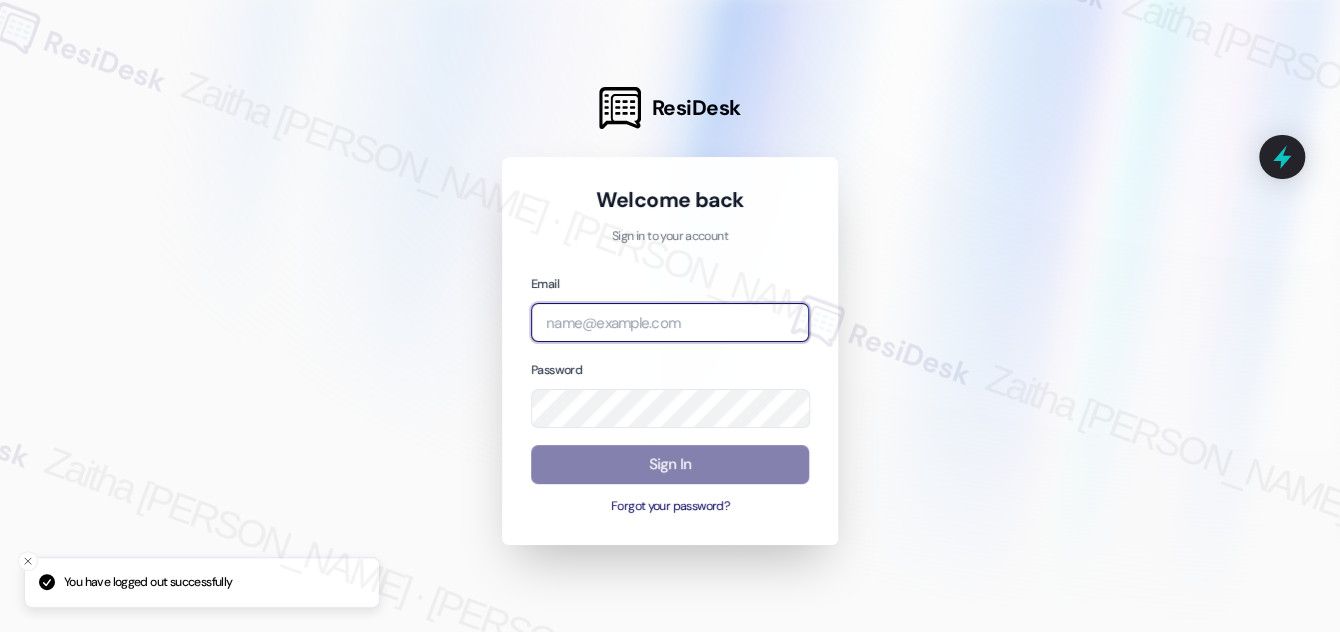 click at bounding box center [670, 322] 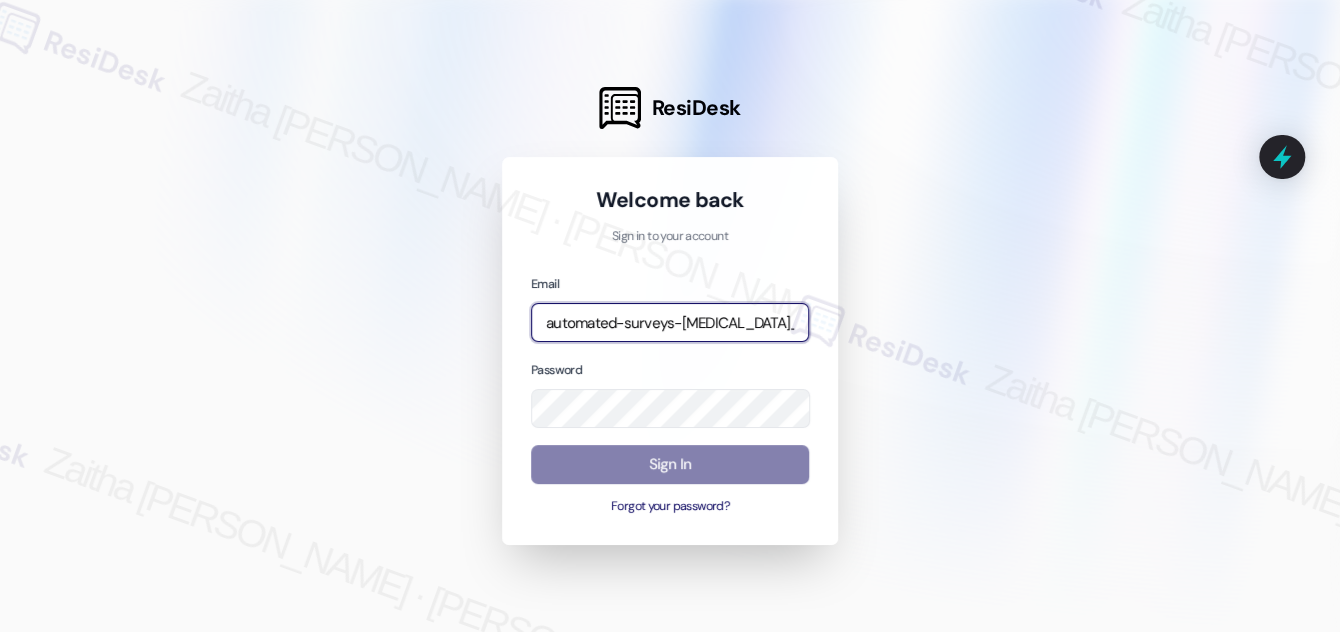 type on "automated-surveys-[MEDICAL_DATA]_formerly_regency-zaitha.mae.[PERSON_NAME]@[MEDICAL_DATA]_formerly_[DOMAIN_NAME]" 